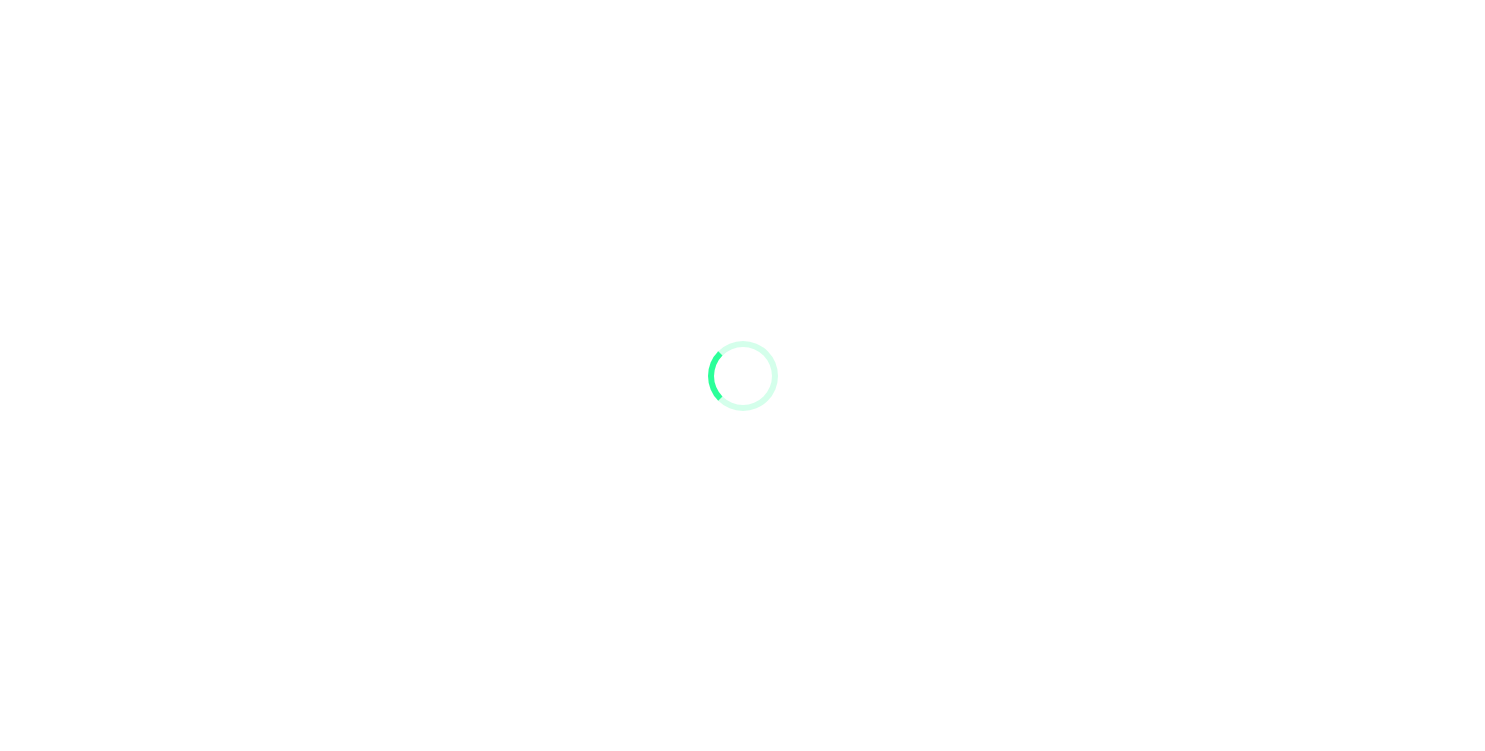 scroll, scrollTop: 0, scrollLeft: 0, axis: both 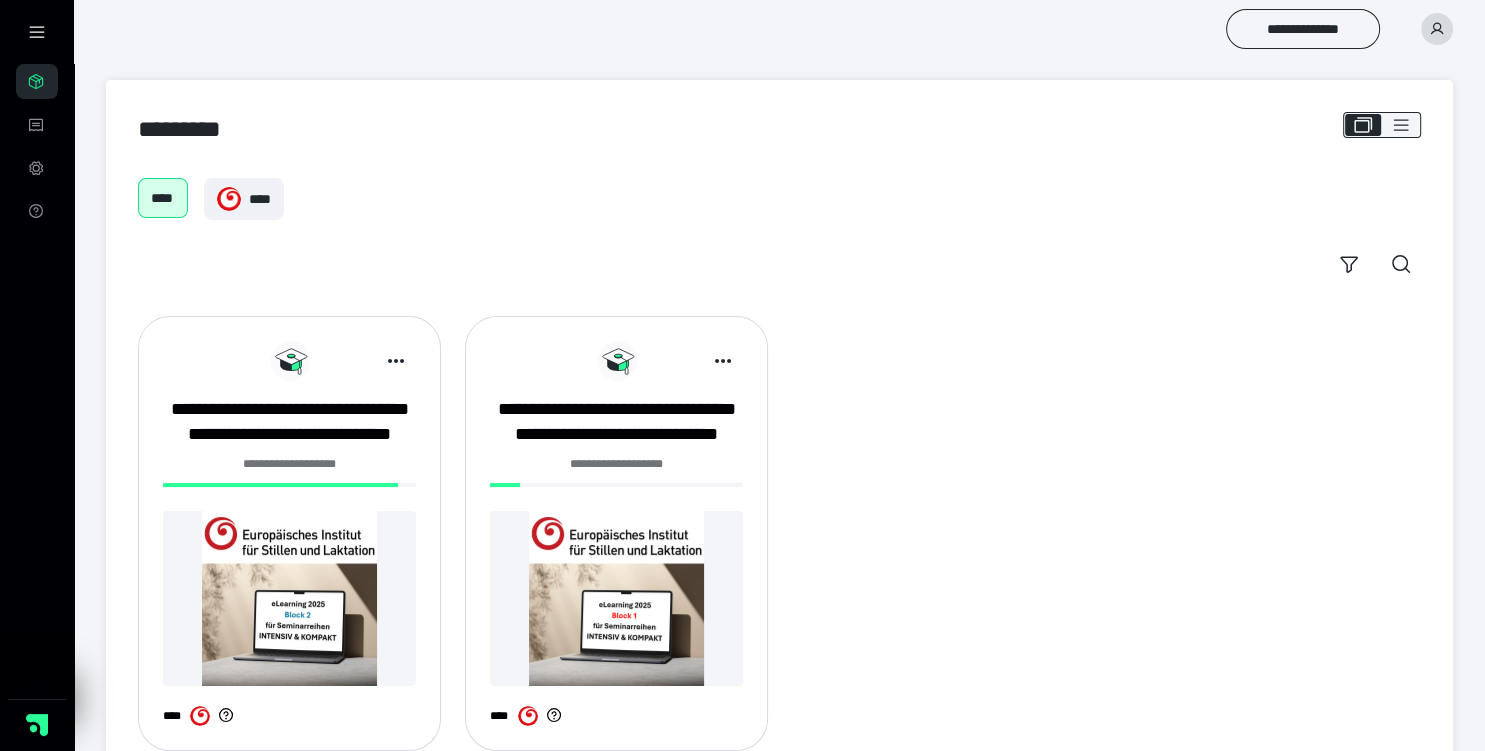 click on "**********" at bounding box center [616, 464] 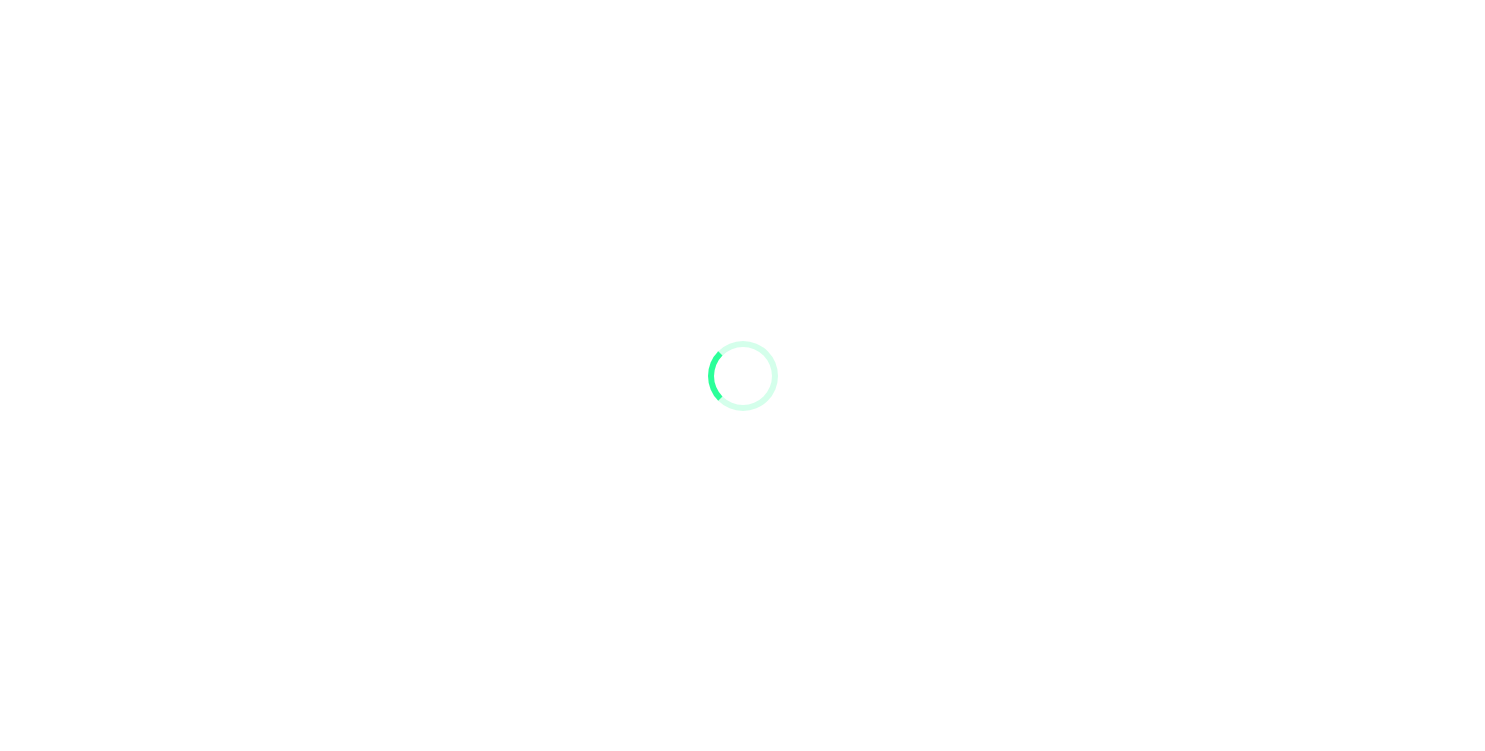 scroll, scrollTop: 0, scrollLeft: 0, axis: both 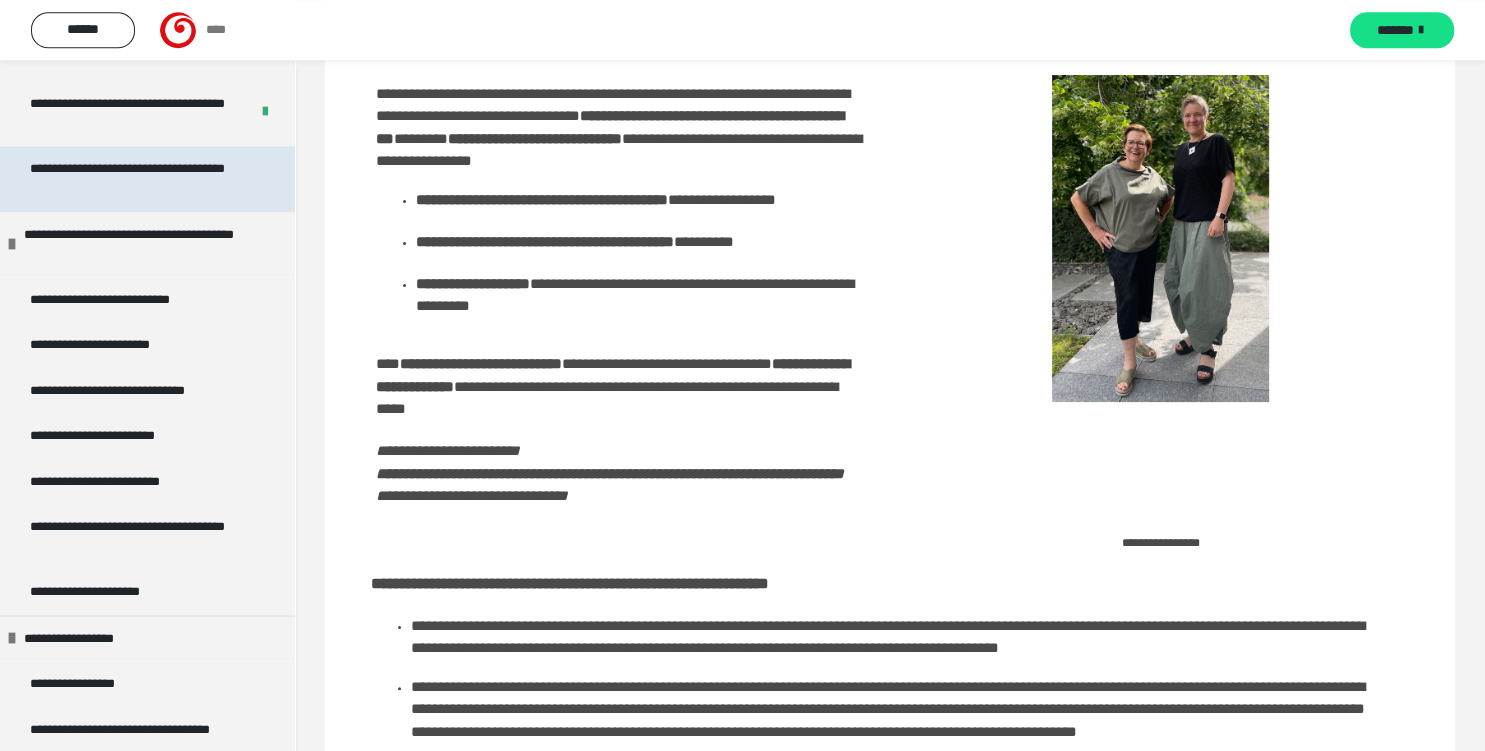 click on "**********" at bounding box center (139, 178) 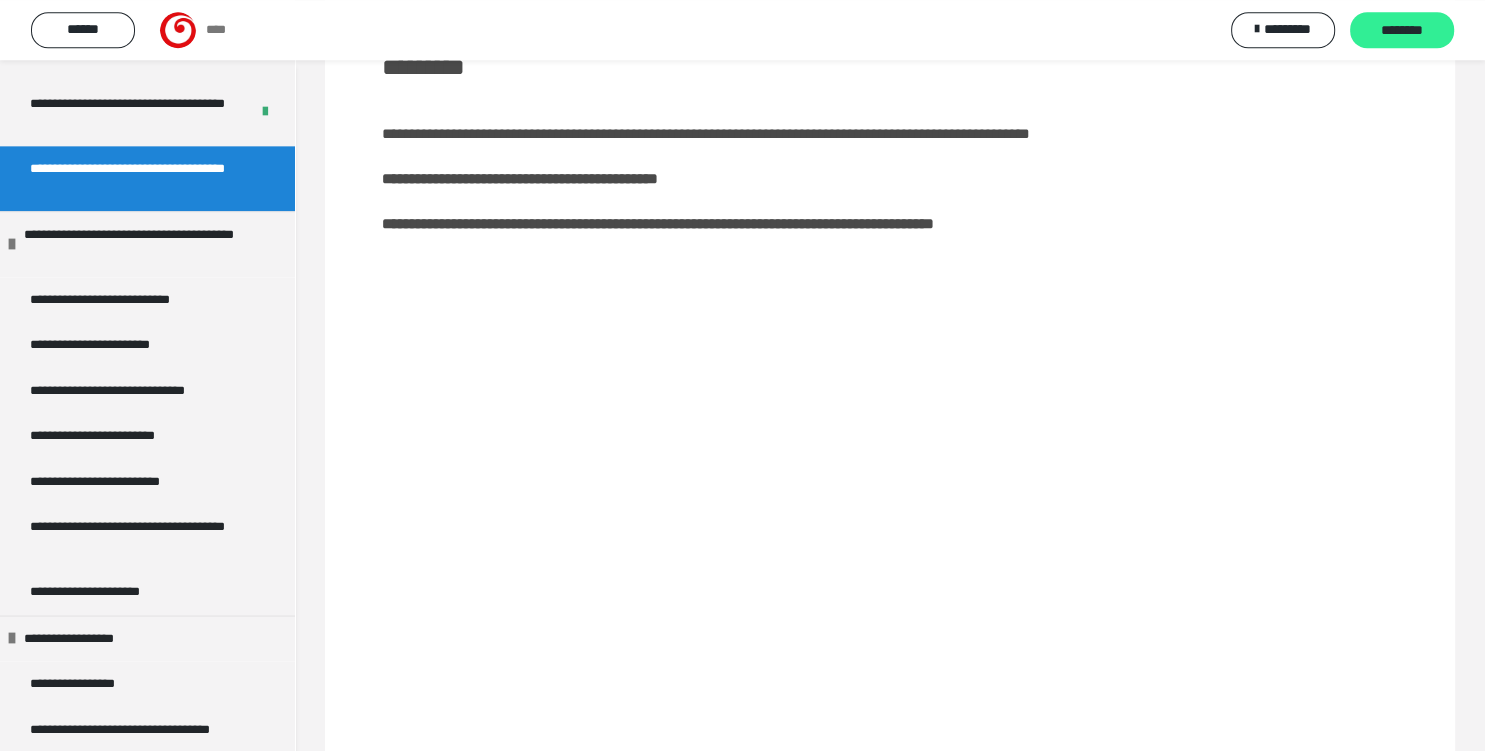click on "********" at bounding box center (1402, 31) 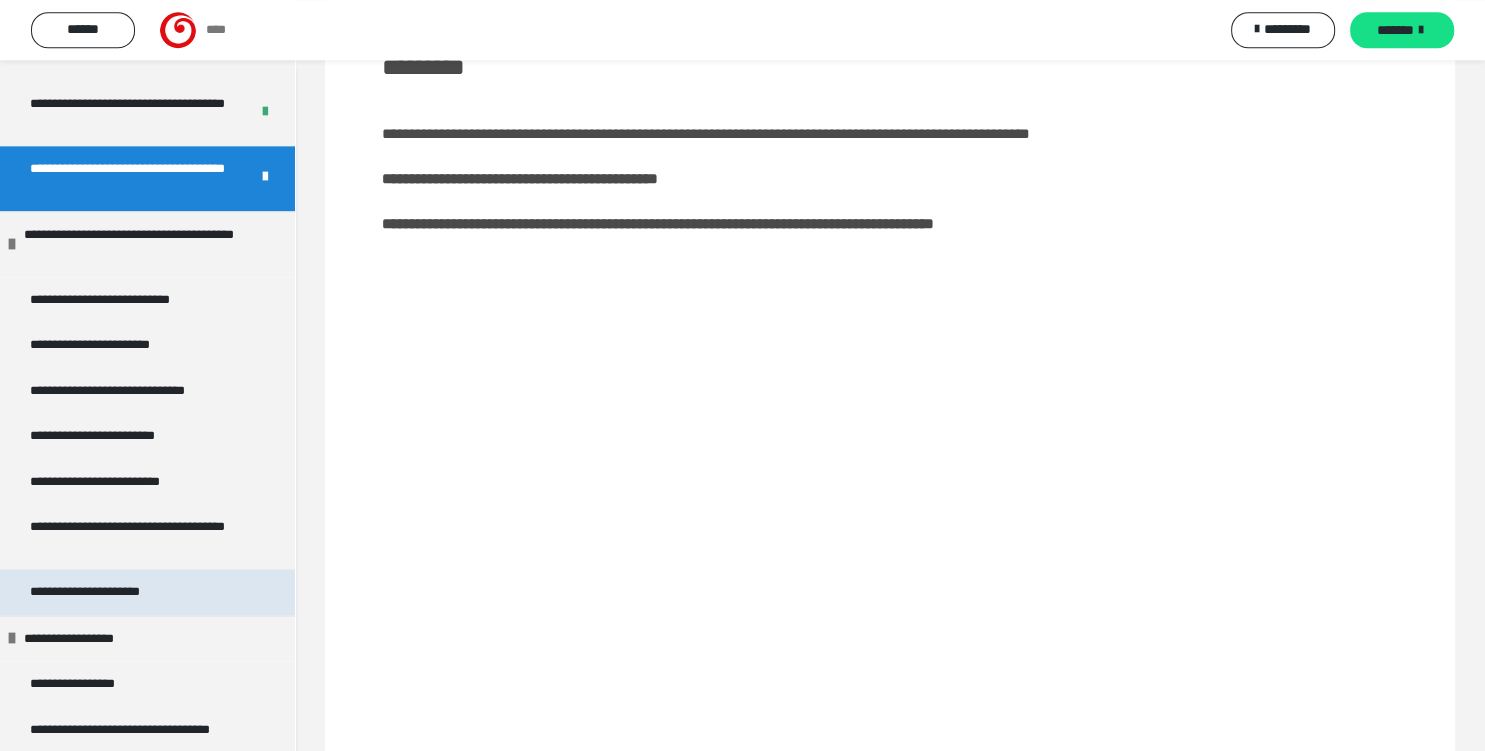 click on "**********" at bounding box center [106, 592] 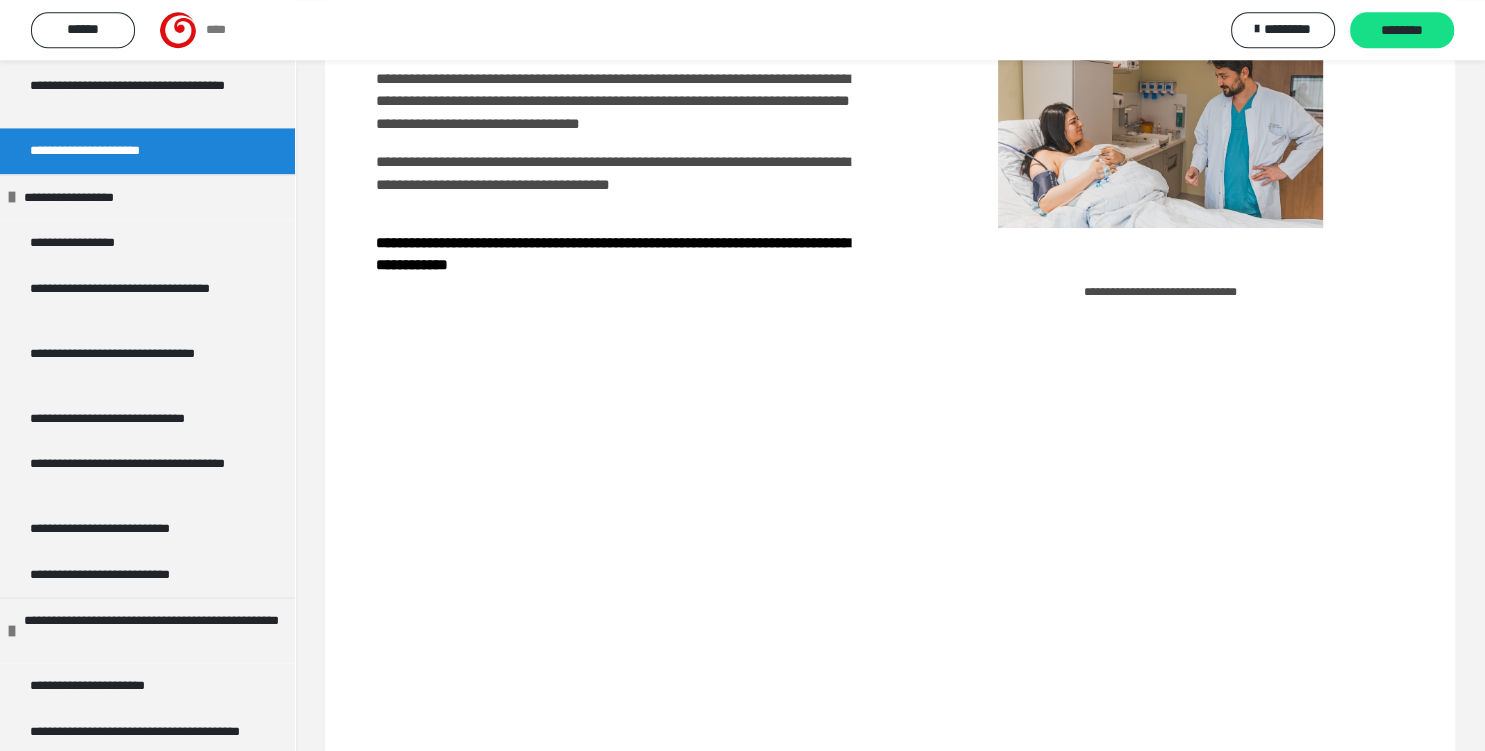 scroll, scrollTop: 3021, scrollLeft: 0, axis: vertical 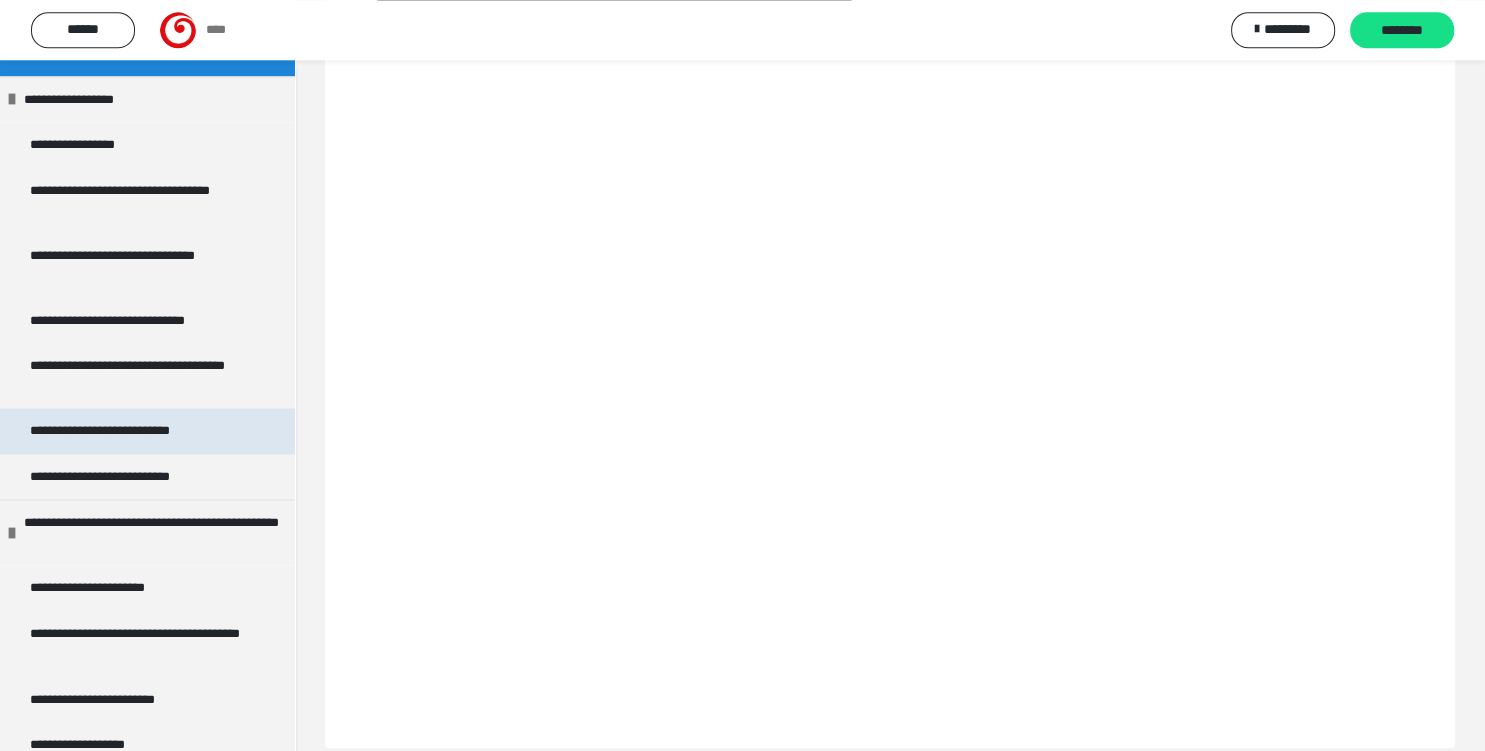 click on "**********" at bounding box center [127, 431] 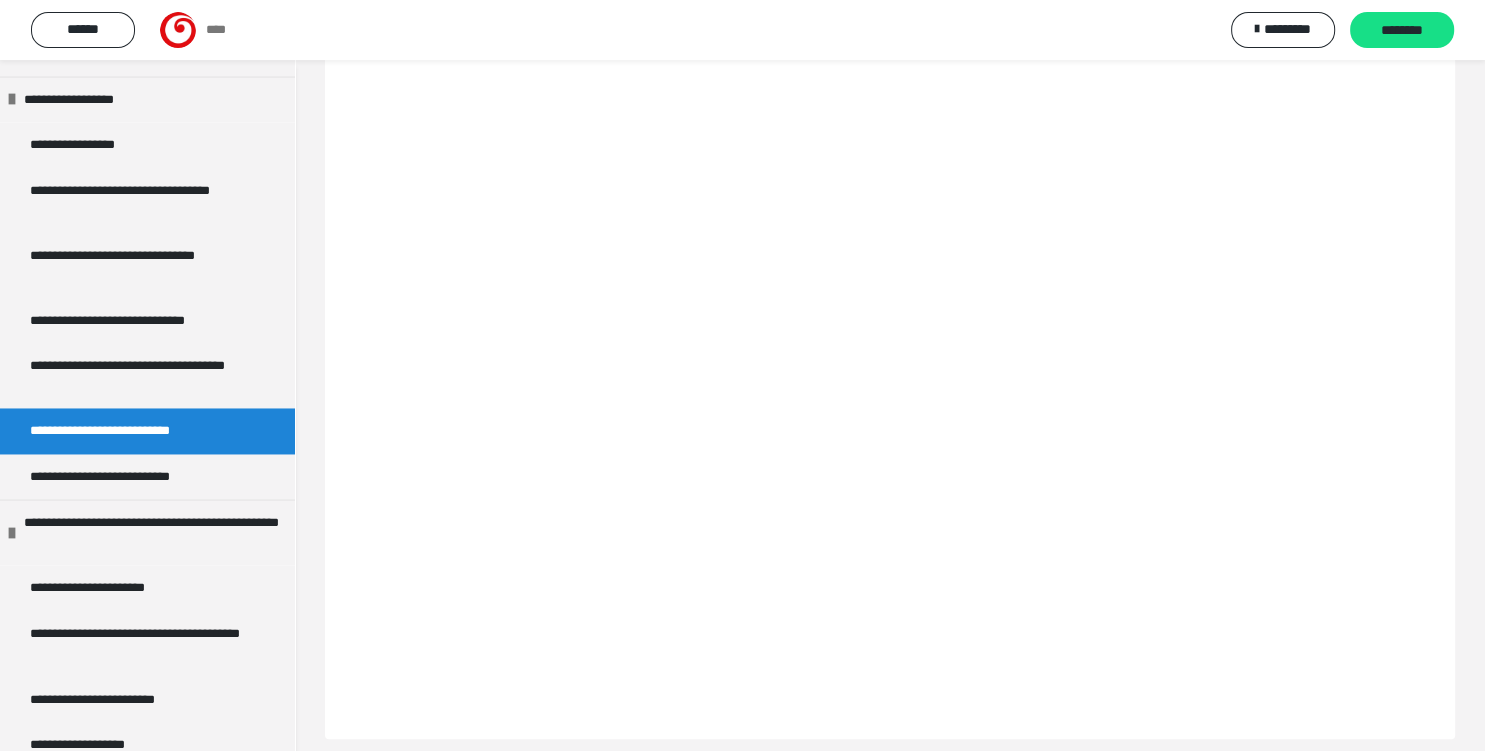 scroll, scrollTop: 542, scrollLeft: 0, axis: vertical 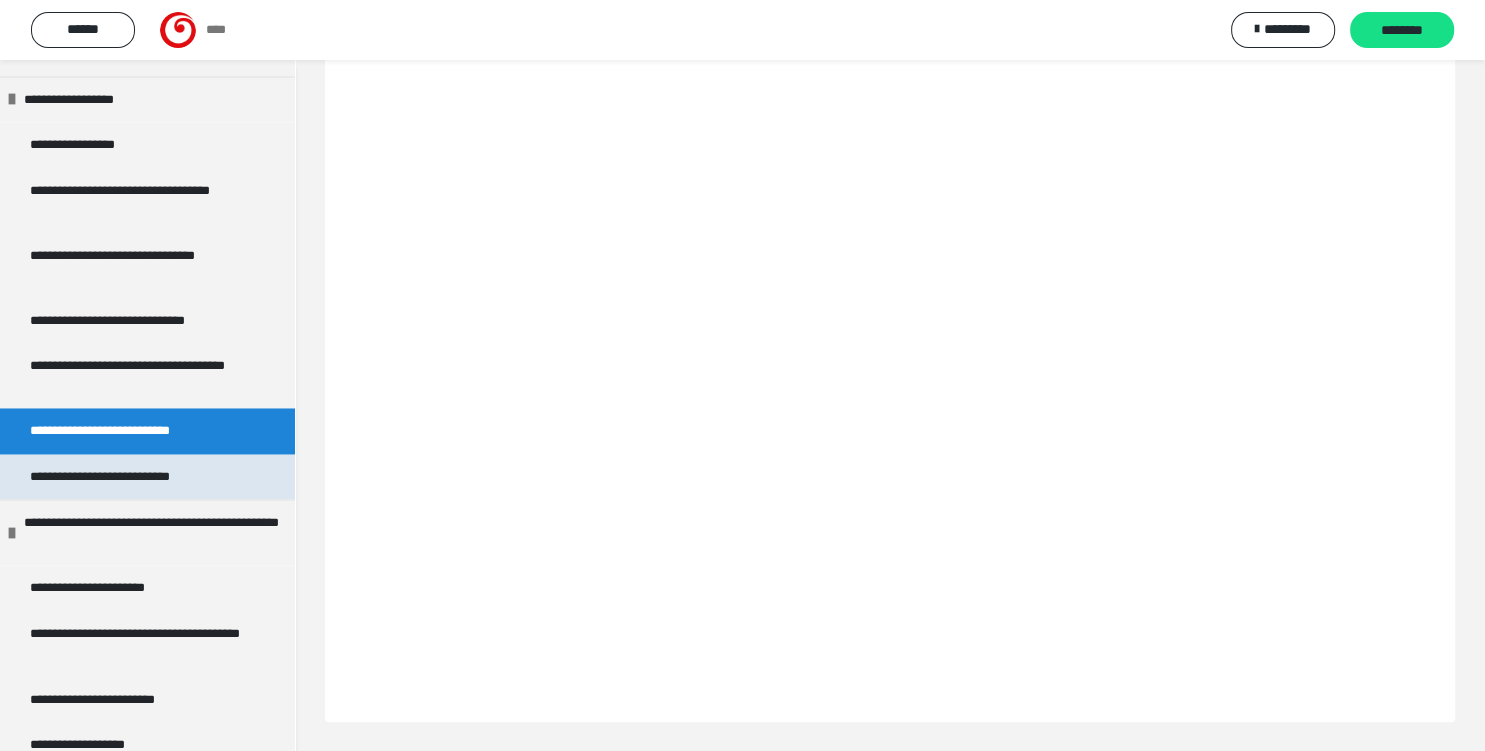 click on "**********" at bounding box center (147, 477) 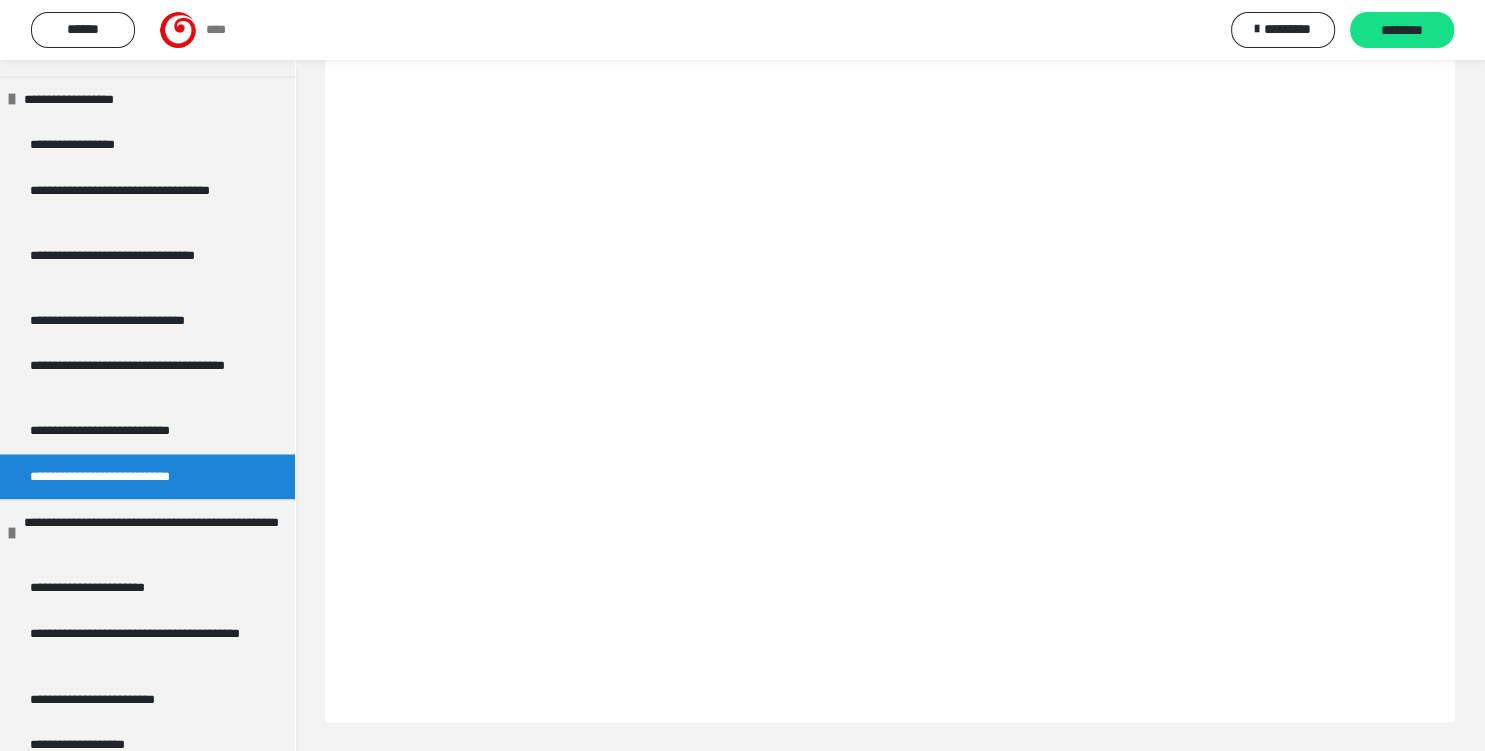 scroll, scrollTop: 523, scrollLeft: 0, axis: vertical 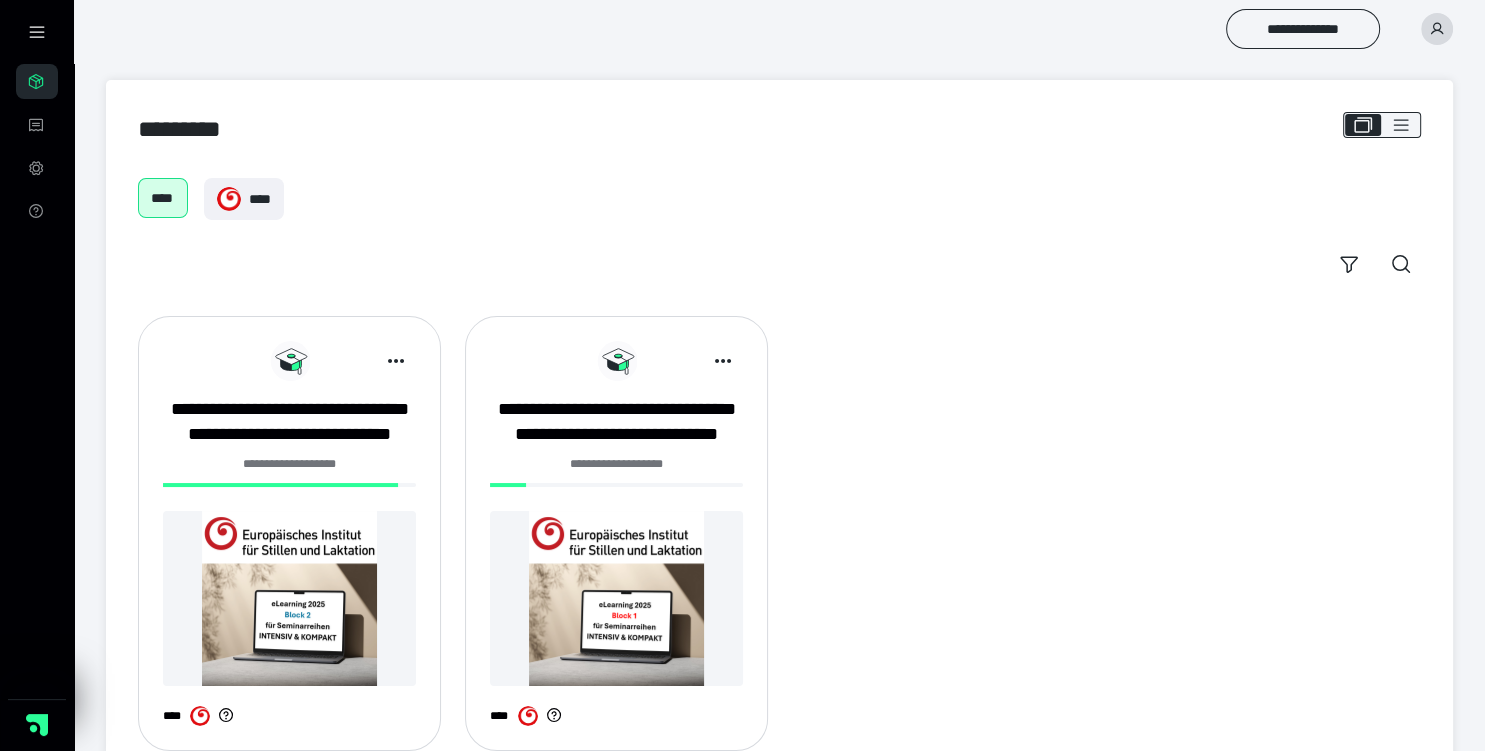 click at bounding box center (616, 598) 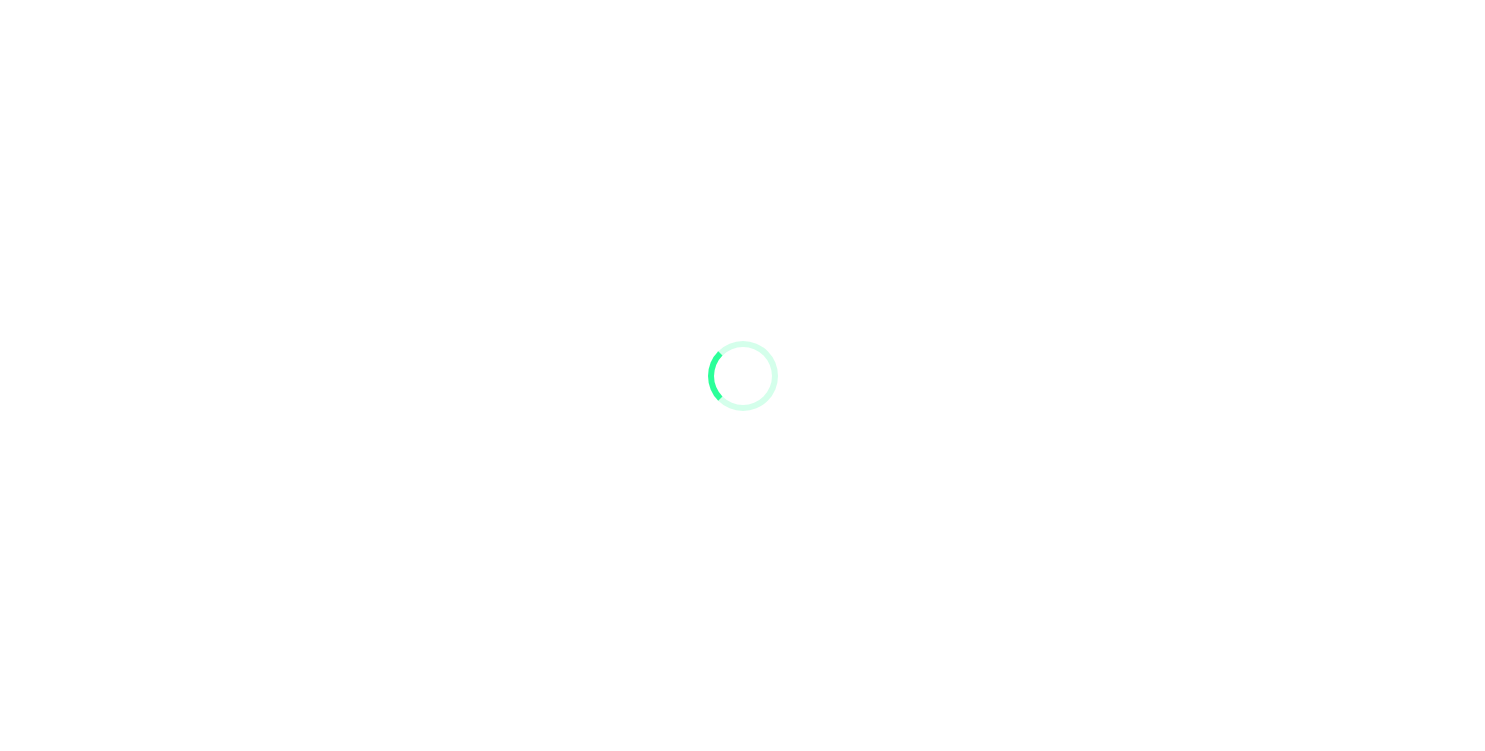 scroll, scrollTop: 0, scrollLeft: 0, axis: both 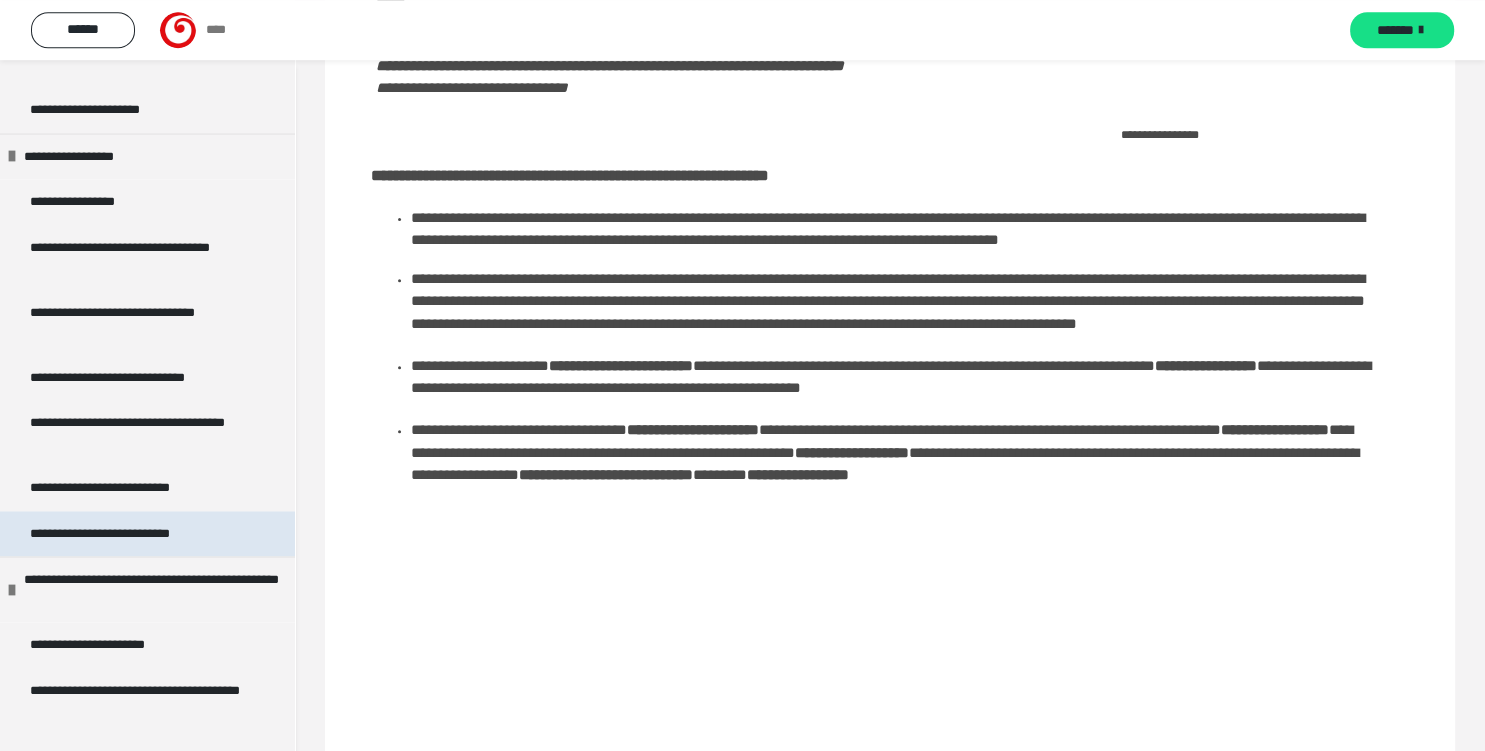 click on "**********" at bounding box center (129, 534) 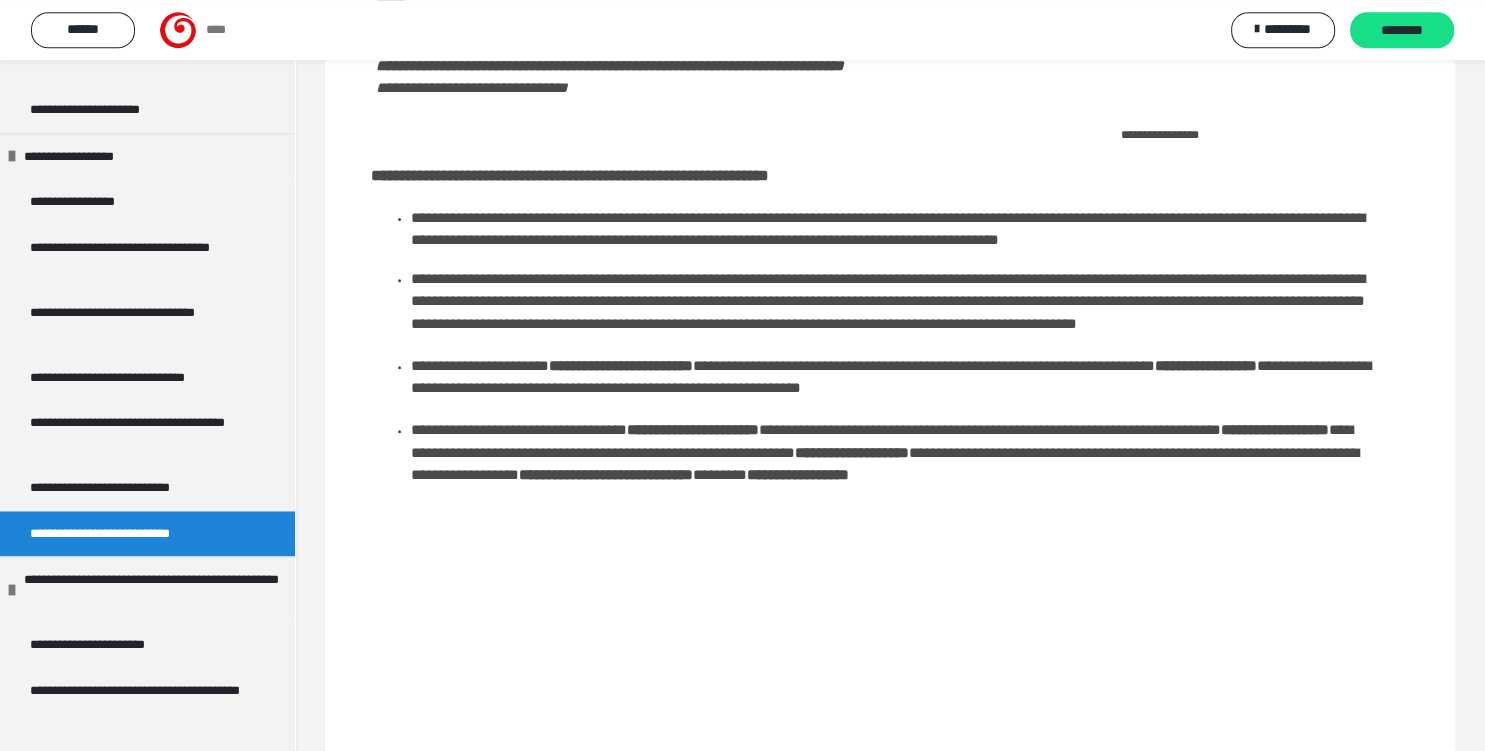scroll, scrollTop: 523, scrollLeft: 0, axis: vertical 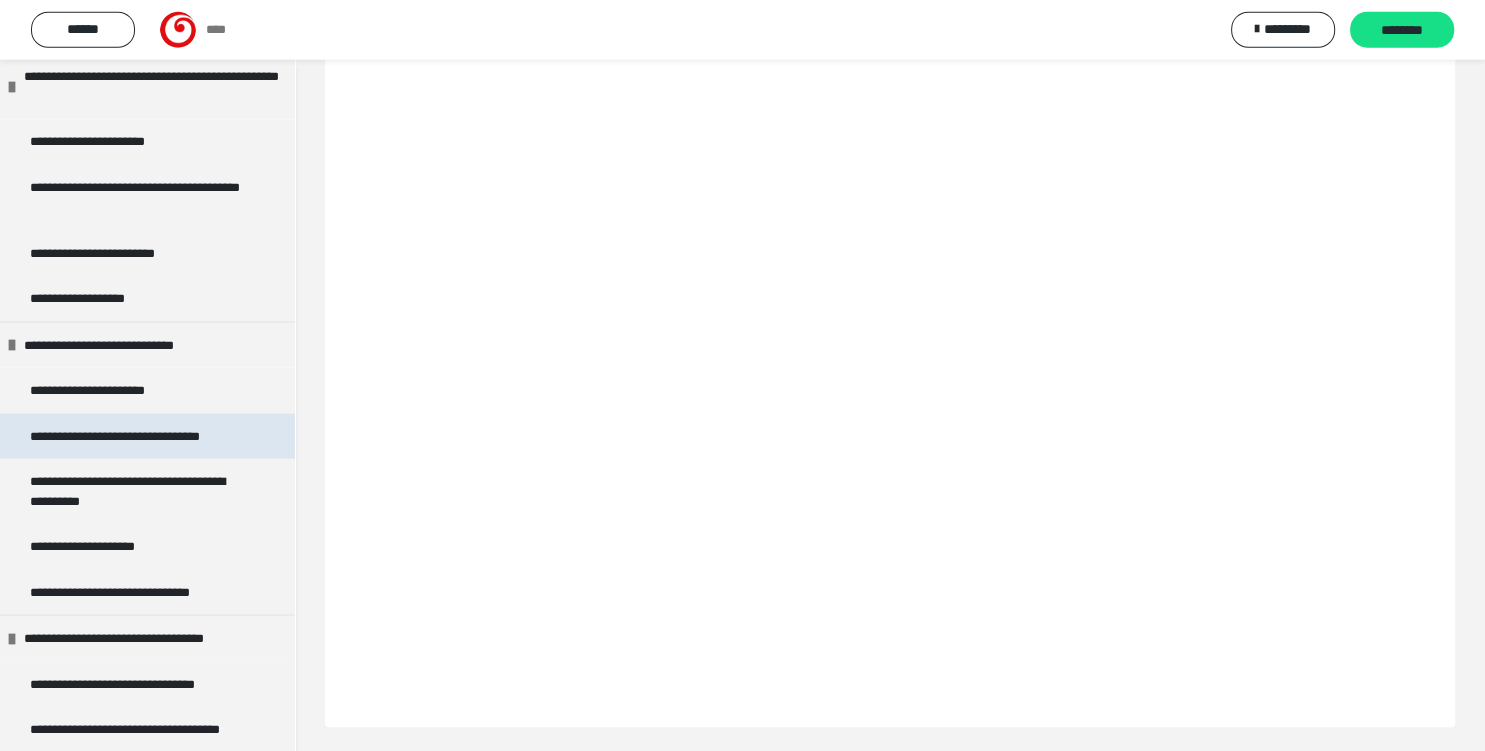 click on "**********" at bounding box center (137, 437) 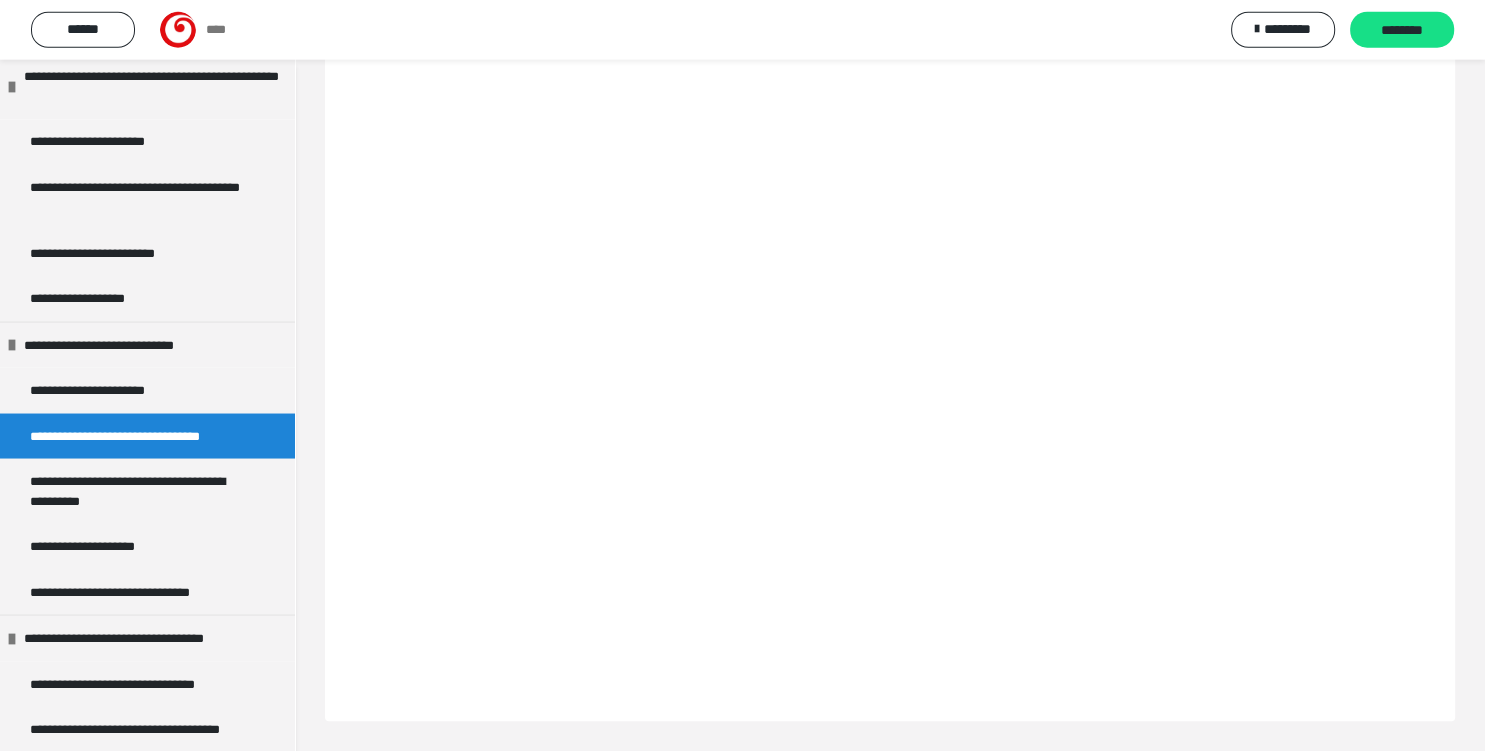 scroll, scrollTop: 488, scrollLeft: 0, axis: vertical 